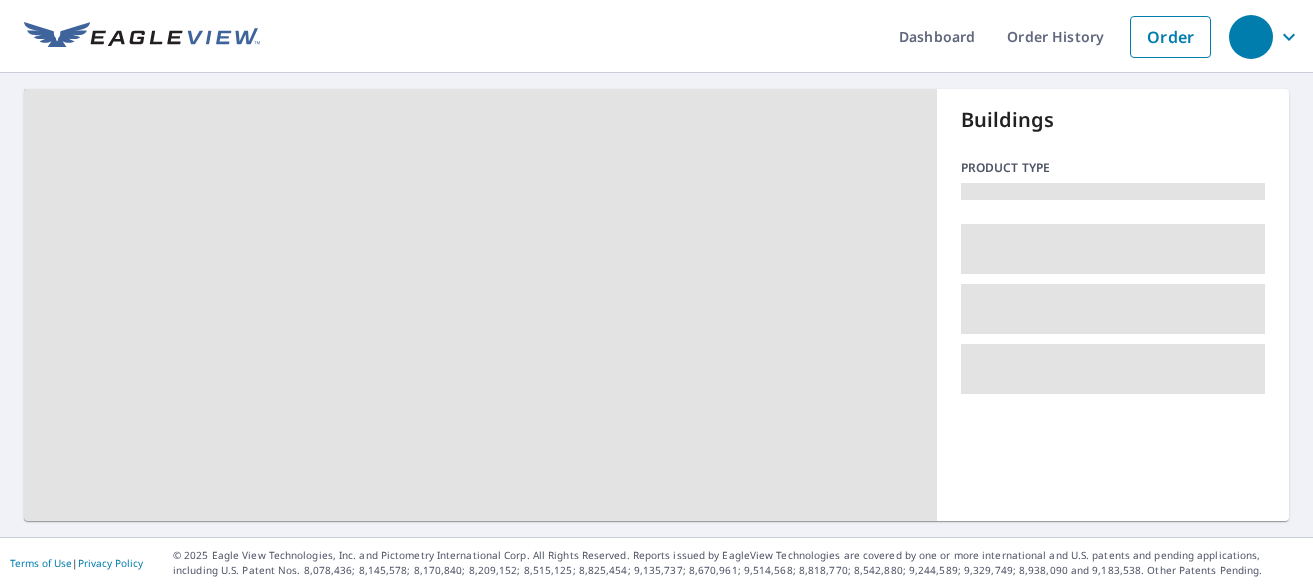 scroll, scrollTop: 0, scrollLeft: 0, axis: both 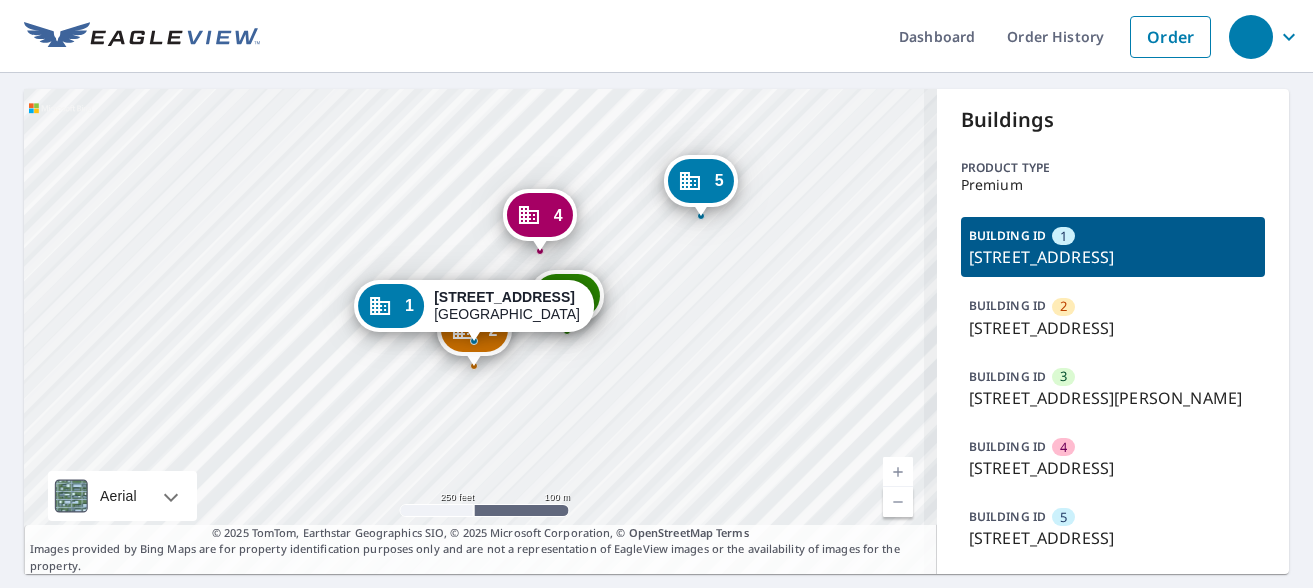click on "Dashboard Order History Order 2 7503 Fragancia Ct Tampa, FL 33615 3 7510 Camarina Calle Tampa, FL 33615 4 7637 Dolonita Dr Tampa, FL 33615 5 7675 Abonado Rd Tampa, FL 33615 1 7509 Fragancia Ct Tampa, FL 33615 Aerial Road A standard road map Aerial A detailed look from above Labels Labels 250 feet 100 m © 2025 Microsoft Corporation Terms © 2025 TomTom, Earthstar Geographics SIO, © 2025 Microsoft Corporation, ©   OpenStreetMap   Terms Images provided by Bing Maps are for property identification purposes only and are not a representation of EagleView images or the availability of images for the property. Buildings Product type Premium BUILDING ID 1 7509 Fragancia Ct, Tampa, FL, 33615 BUILDING ID 2 7503 Fragancia Ct, Tampa, FL, 33615 BUILDING ID 3 7510 Camarina Calle, Tampa, FL, 33615 BUILDING ID 4 7637 Dolonita Dr, Tampa, FL, 33615 BUILDING ID 5 7675 Abonado Rd, Tampa, FL, 33615 Terms of Use  |  Privacy Policy" at bounding box center (656, 294) 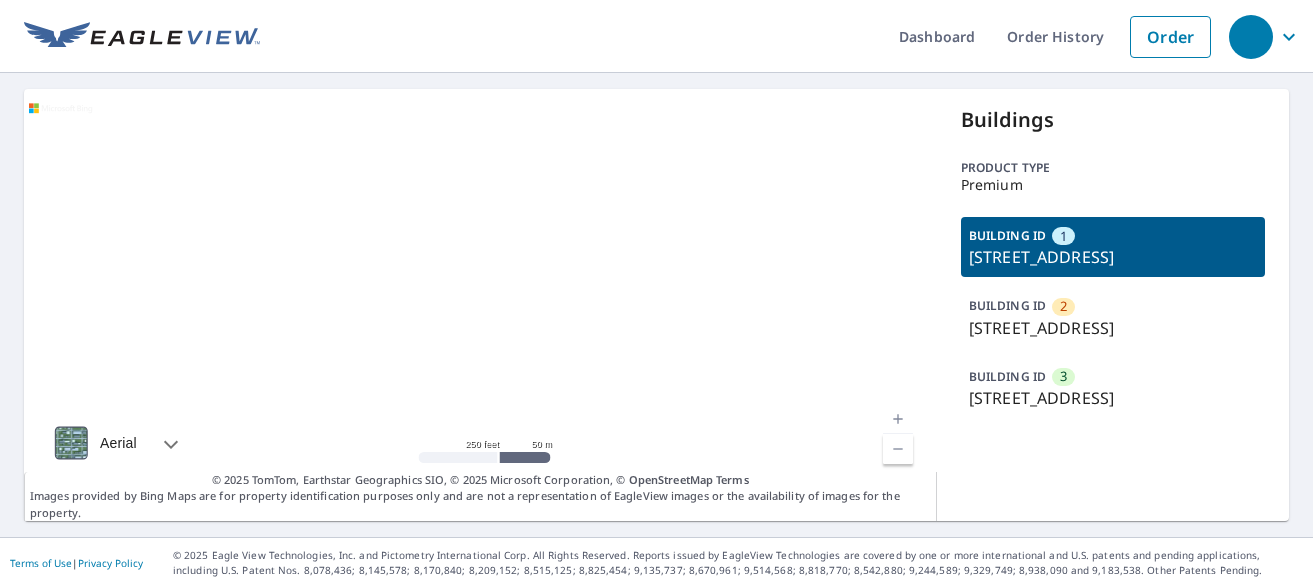 scroll, scrollTop: 0, scrollLeft: 0, axis: both 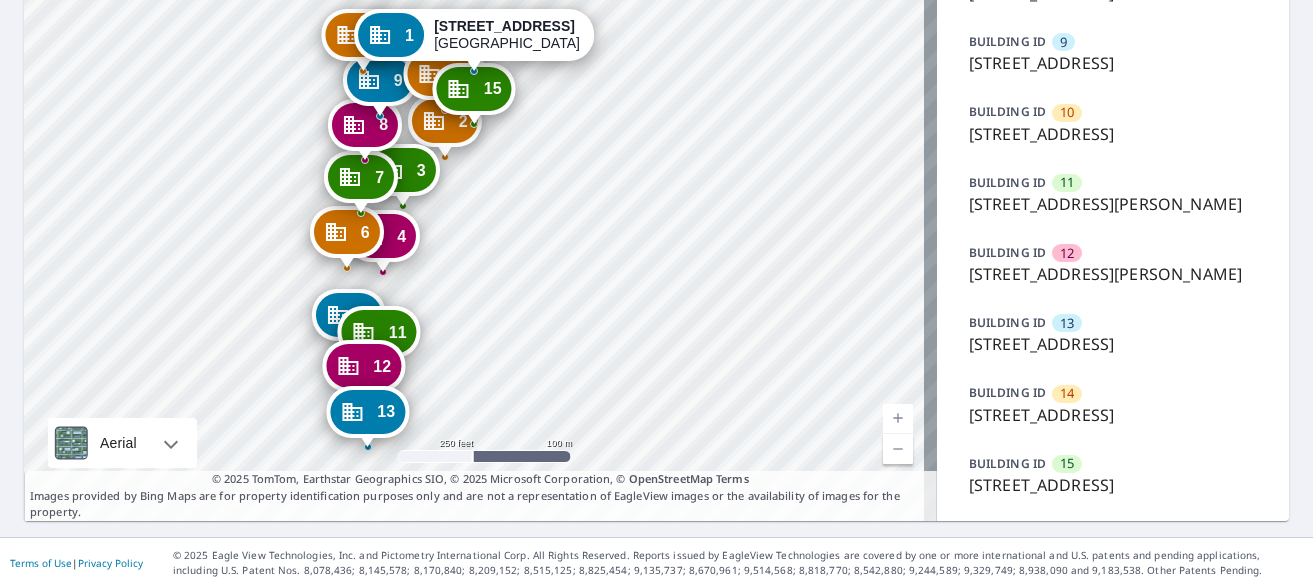 click on "9371 E Highway 290, Austin, TX, 78724" at bounding box center (1113, 415) 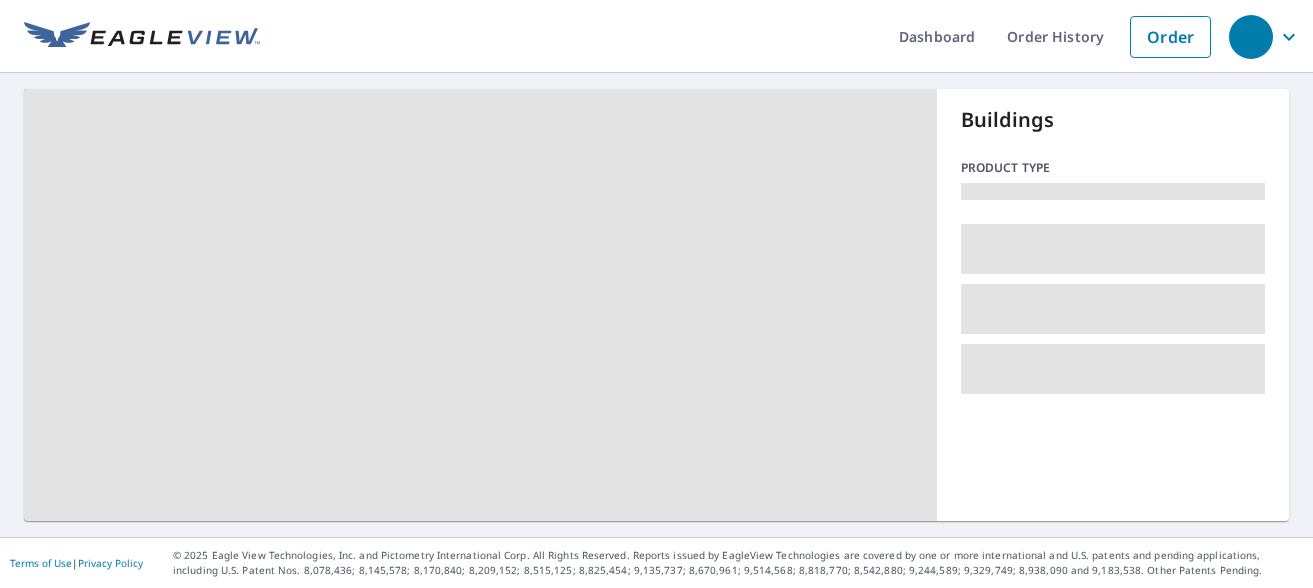 scroll, scrollTop: 0, scrollLeft: 0, axis: both 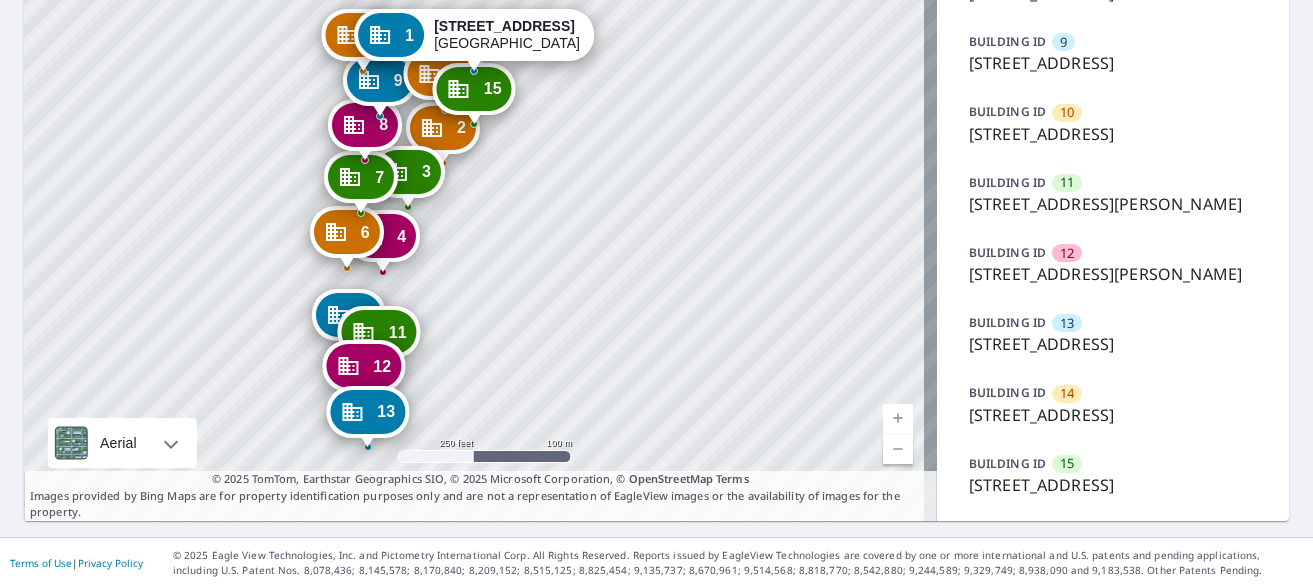 click on "9371 E Highway 290, Austin, TX, 78724" at bounding box center (1113, 415) 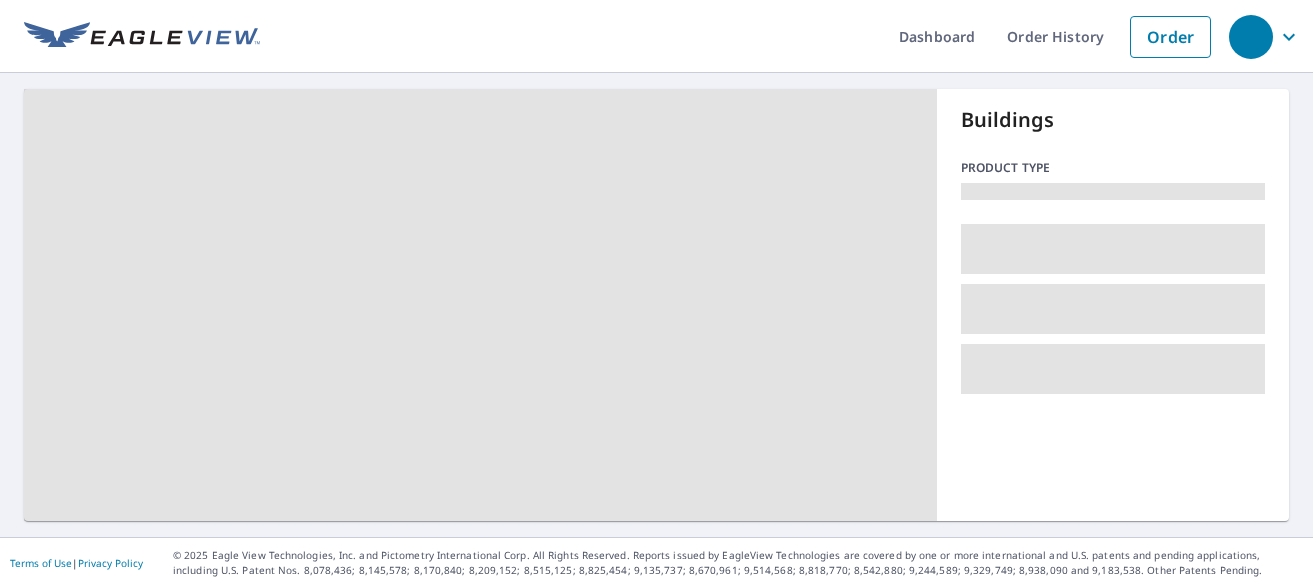scroll, scrollTop: 0, scrollLeft: 0, axis: both 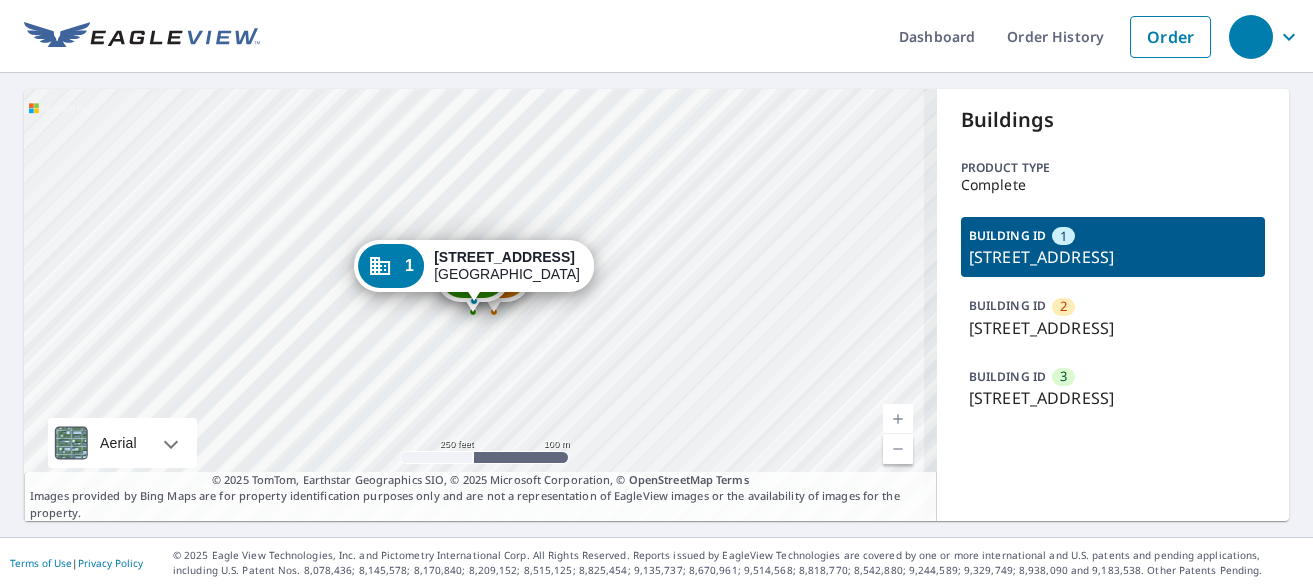 click on "4933 Kestral Park Way N, Sarasota, FL, 34231" at bounding box center [1113, 398] 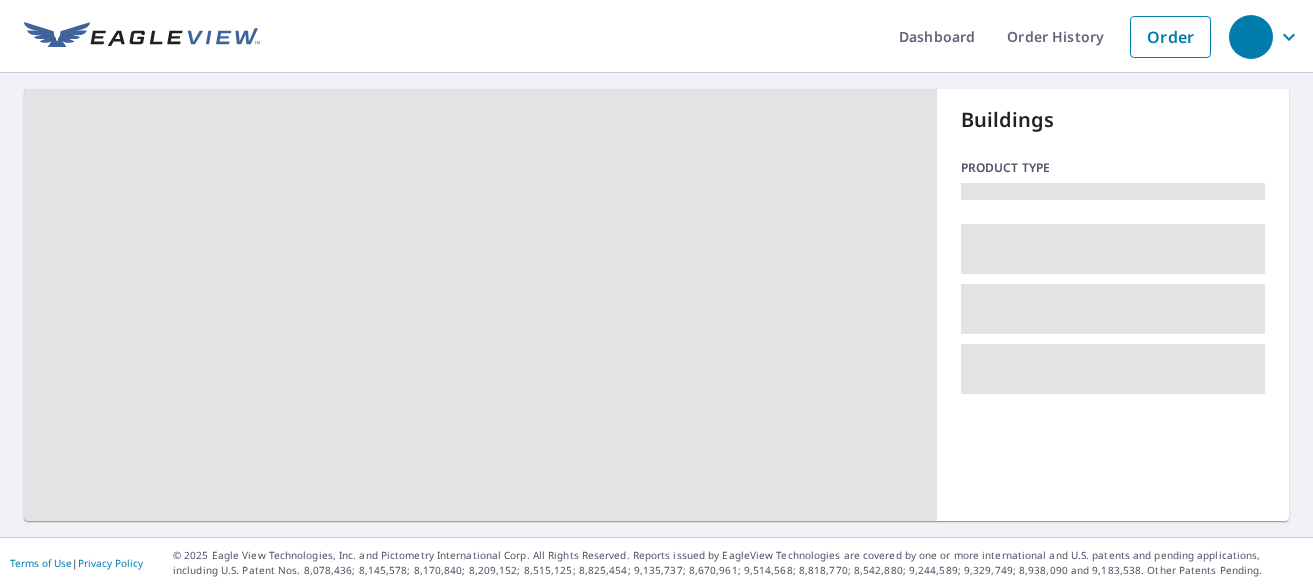scroll, scrollTop: 0, scrollLeft: 0, axis: both 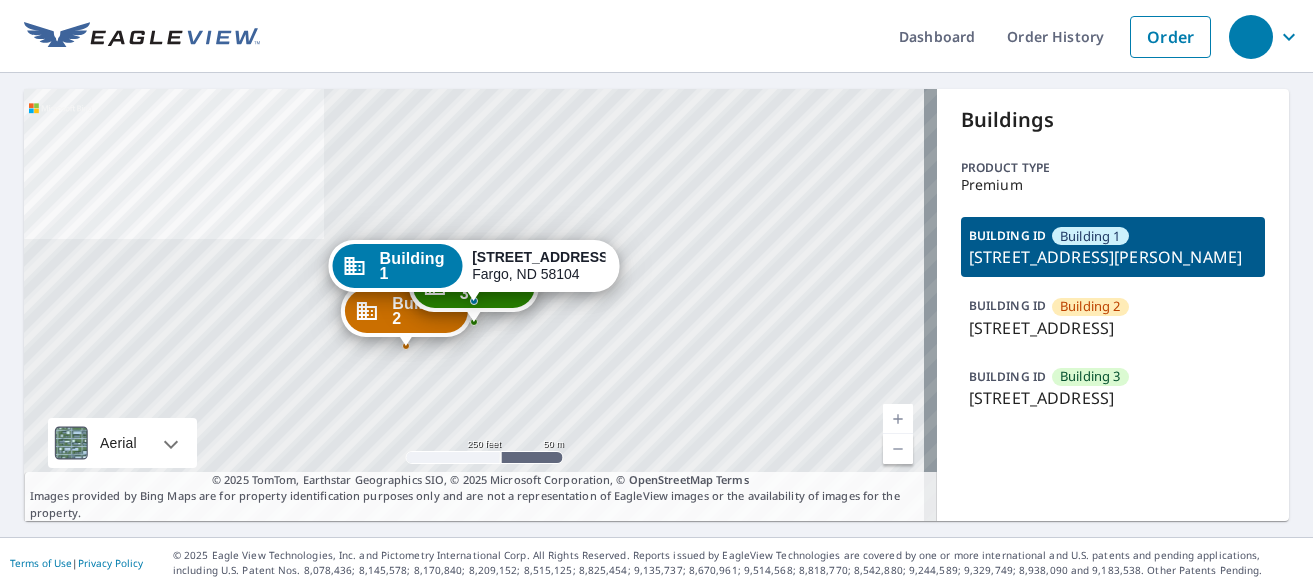 click on "Dashboard Order History Order Building 2 [STREET_ADDRESS] Building 3 [STREET_ADDRESS][GEOGRAPHIC_DATA] 1 [STREET_ADDRESS][GEOGRAPHIC_DATA] A standard road map Aerial A detailed look from above Labels Labels 250 feet 50 m Terms © 2025 TomTom, Earthstar Geographics SIO, © 2025 Microsoft Corporation, ©   OpenStreetMap   Terms Images provided by Bing Maps are for property identification purposes only and are not a representation of EagleView images or the availability of images for the property. Buildings Product type Premium BUILDING ID Building 1 [STREET_ADDRESS][GEOGRAPHIC_DATA][STREET_ADDRESS][STREET_ADDRESS] Terms of Use  |  Privacy Policy © 2025 Eagle View Technologies, Inc. and Pictometry International Corp. All Rights Reserved. Reports issued by EagleView Technologies are covered by" at bounding box center (656, 294) 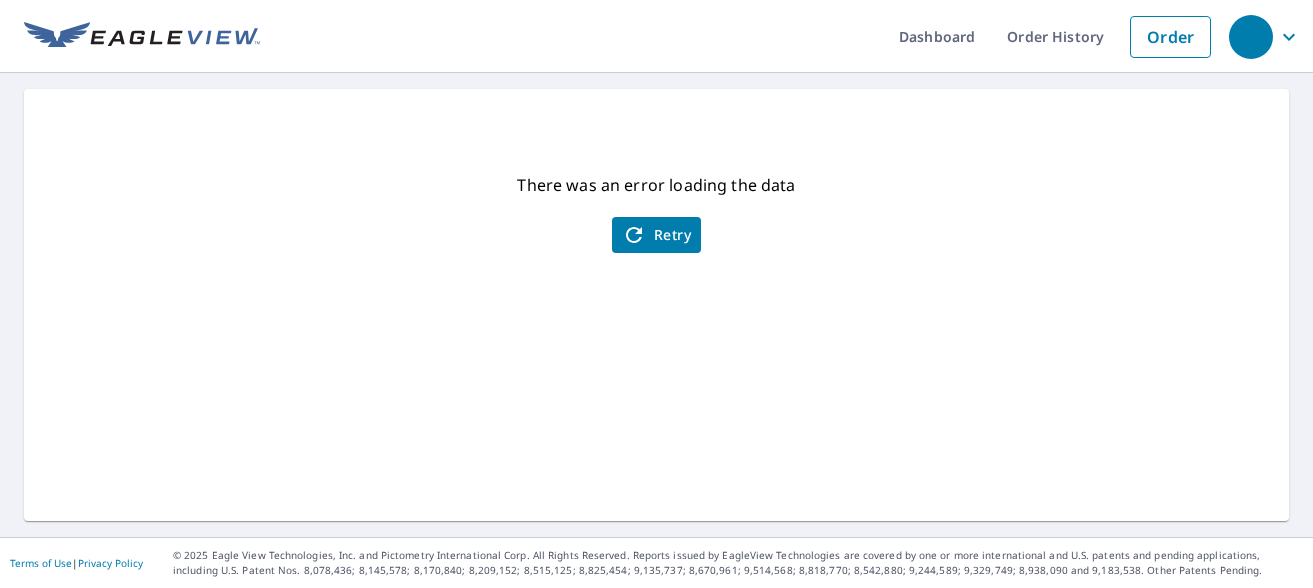 scroll, scrollTop: 0, scrollLeft: 0, axis: both 